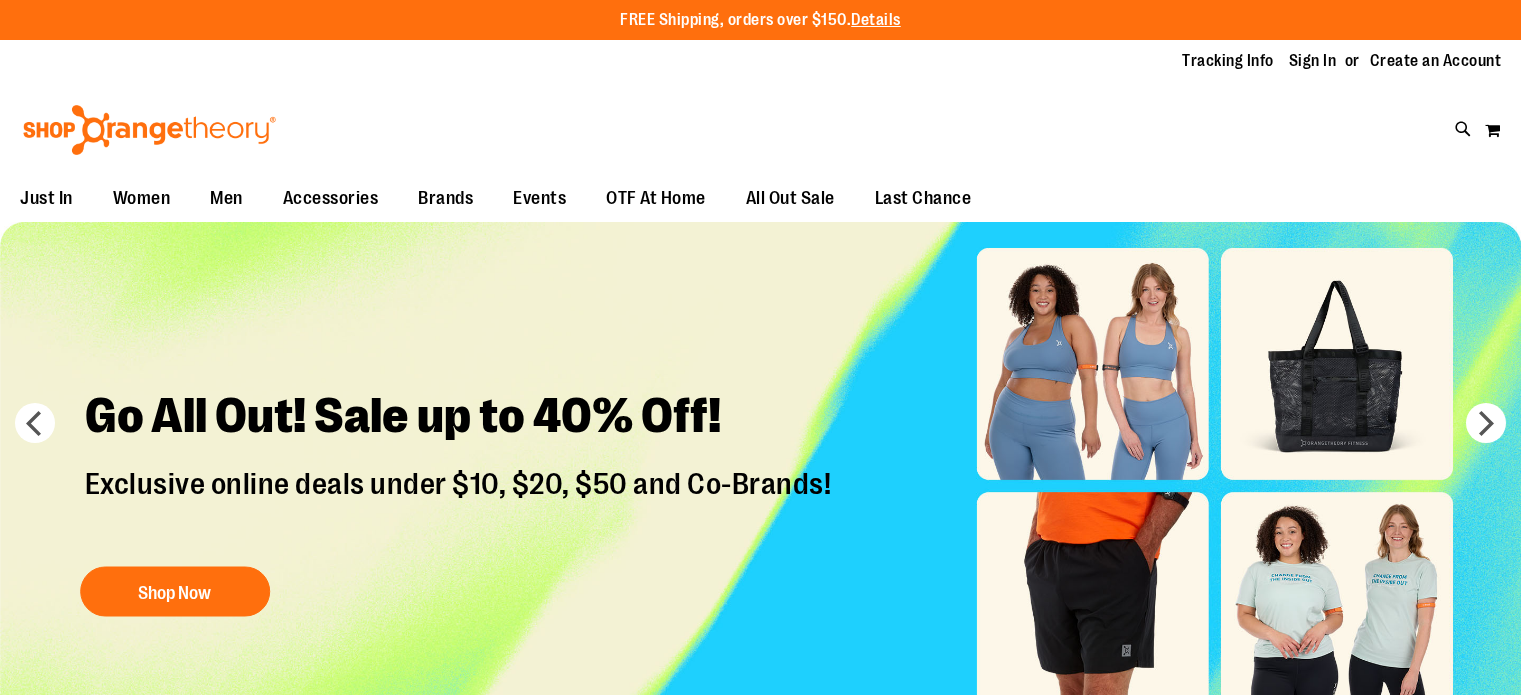 scroll, scrollTop: 0, scrollLeft: 0, axis: both 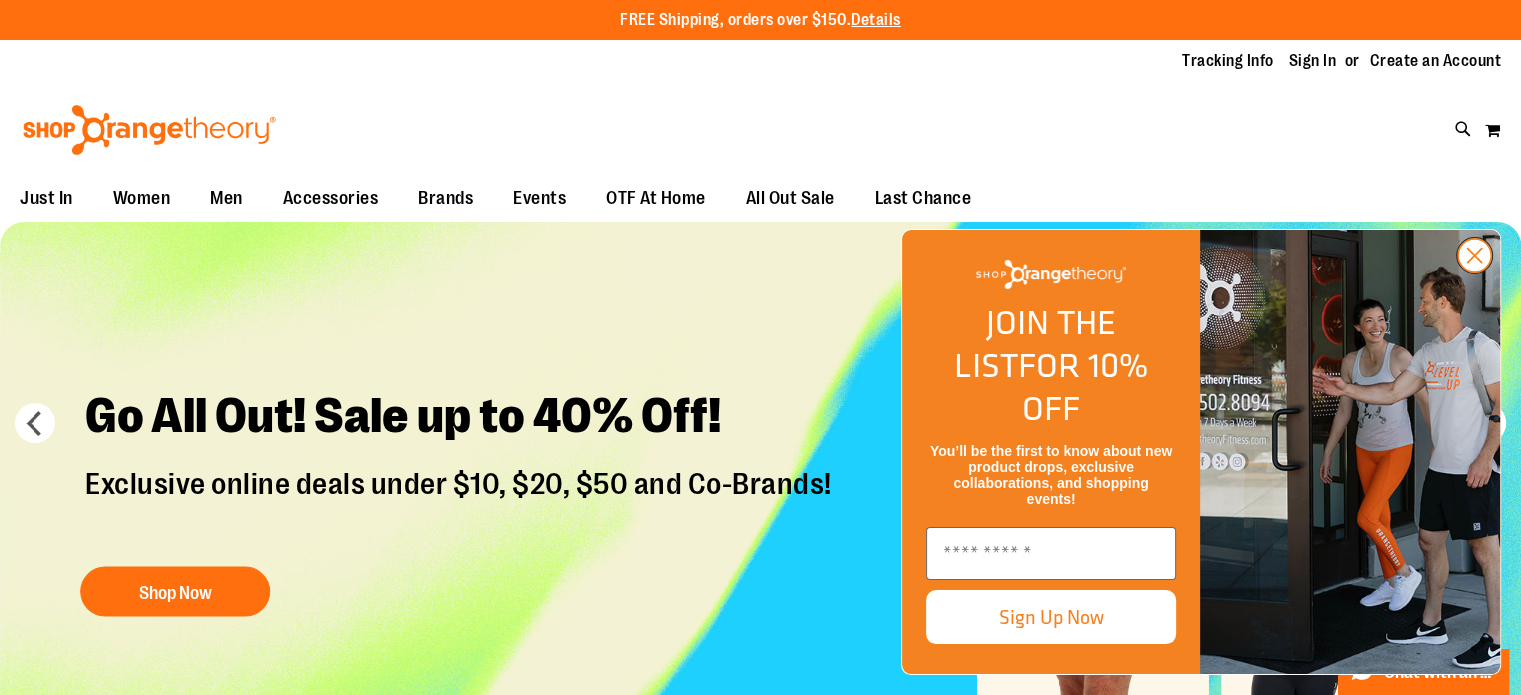 click 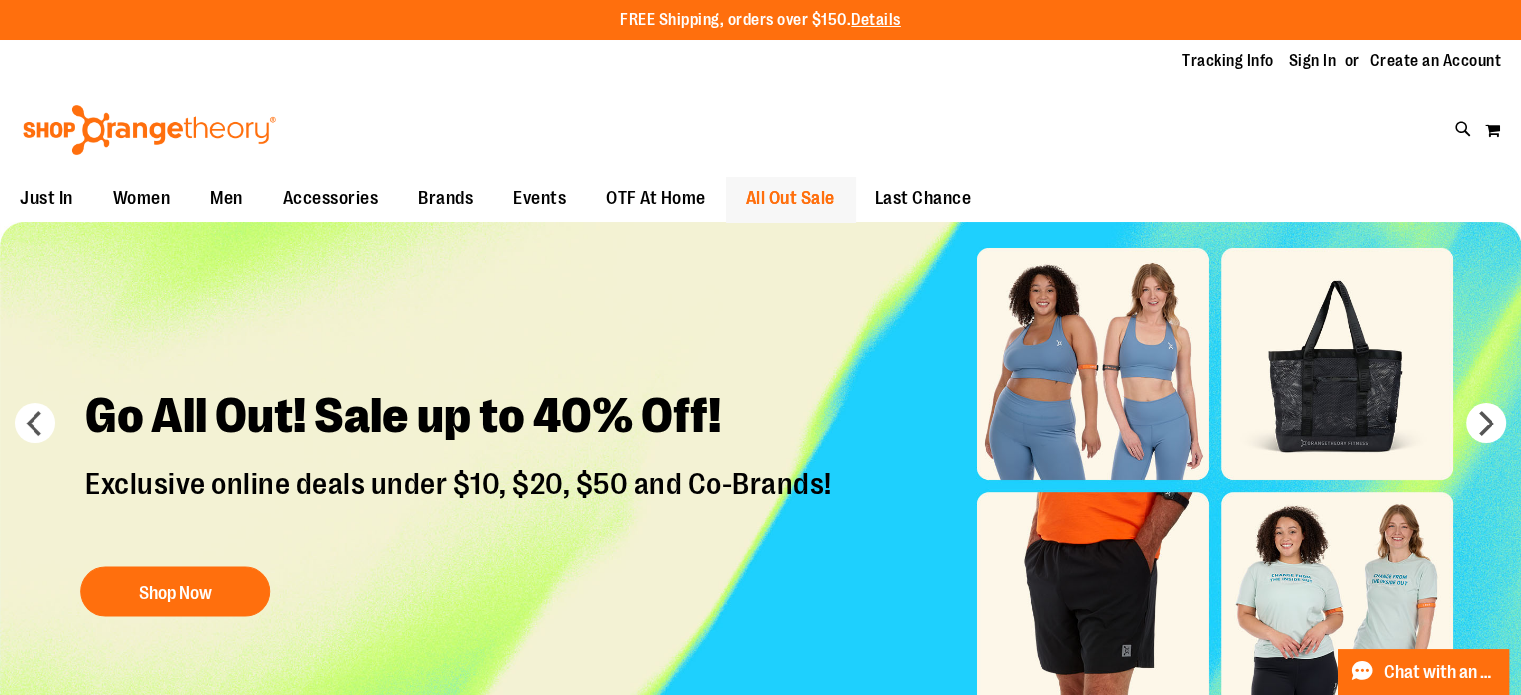click on "All Out Sale" at bounding box center [790, 198] 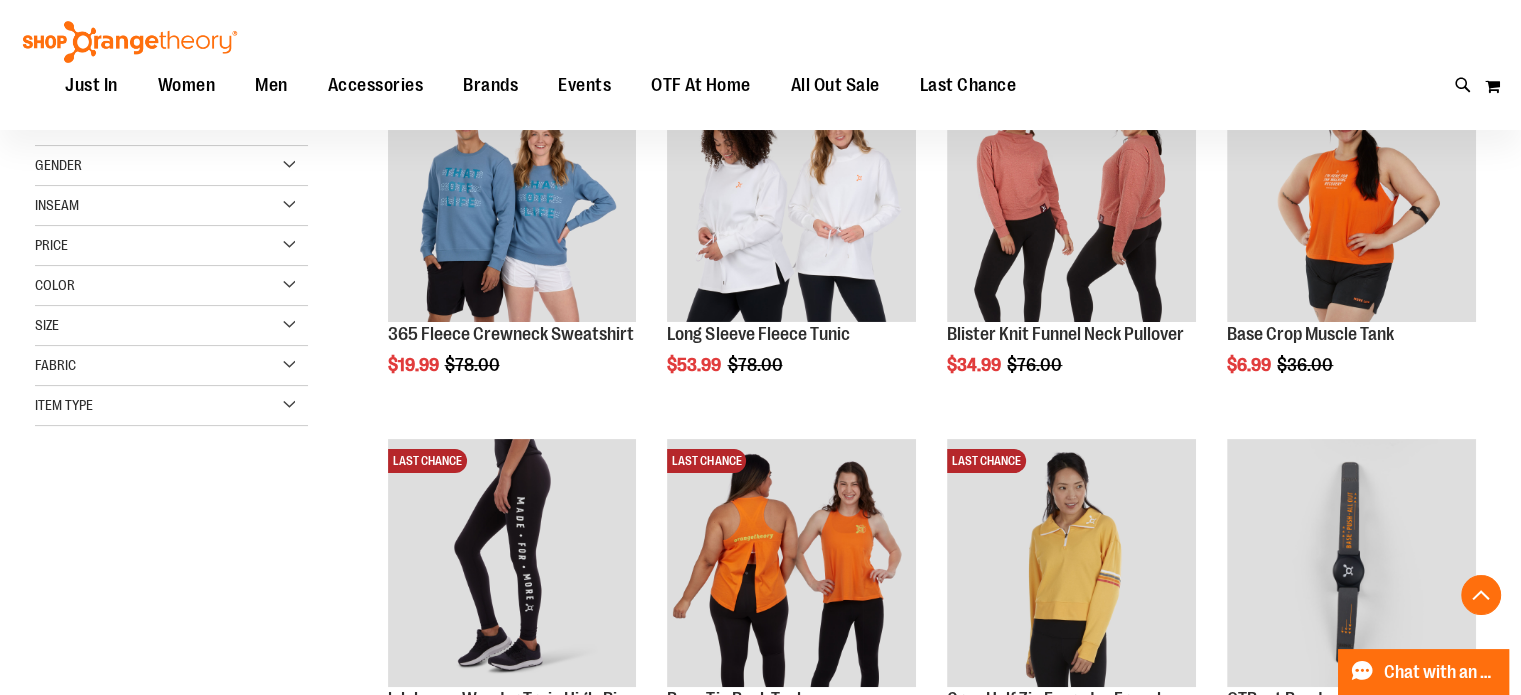 scroll, scrollTop: 599, scrollLeft: 0, axis: vertical 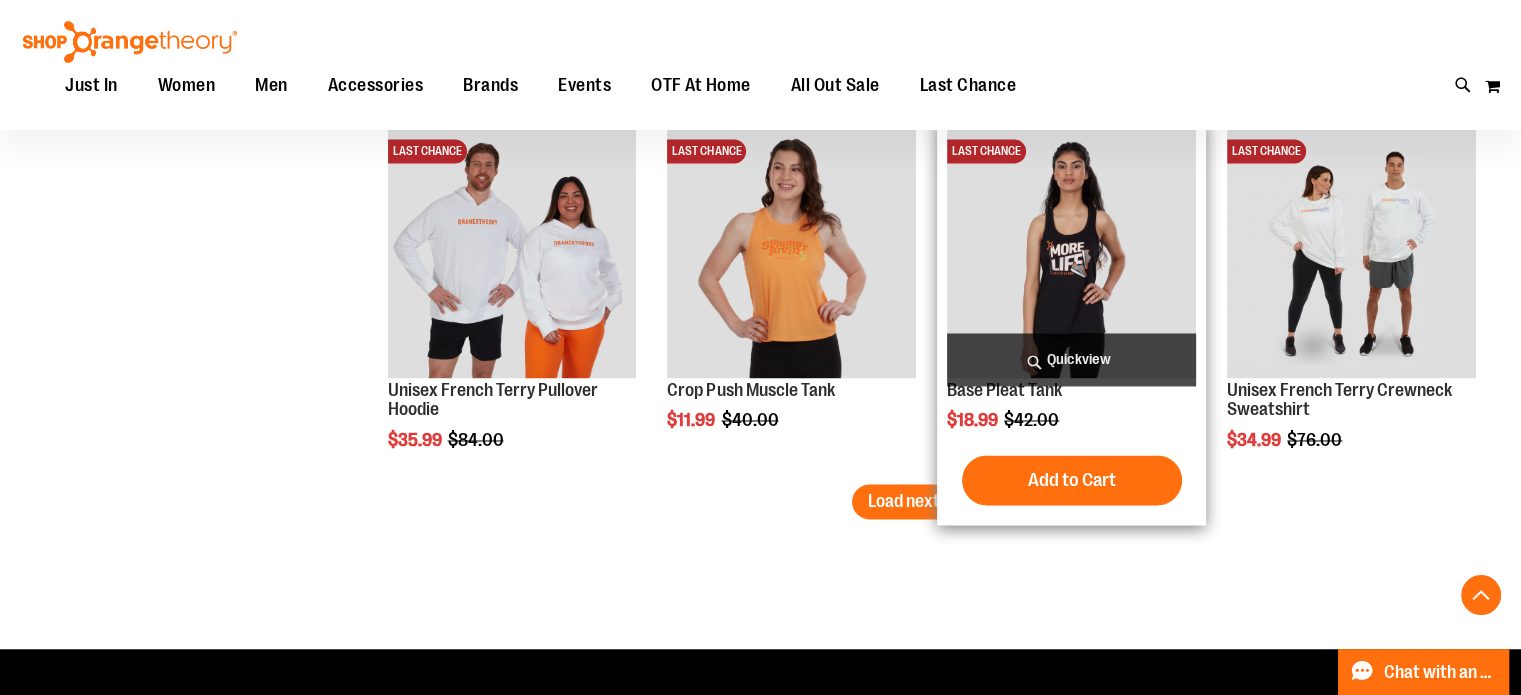 click on "Add to Cart
In stock" at bounding box center (1071, 480) 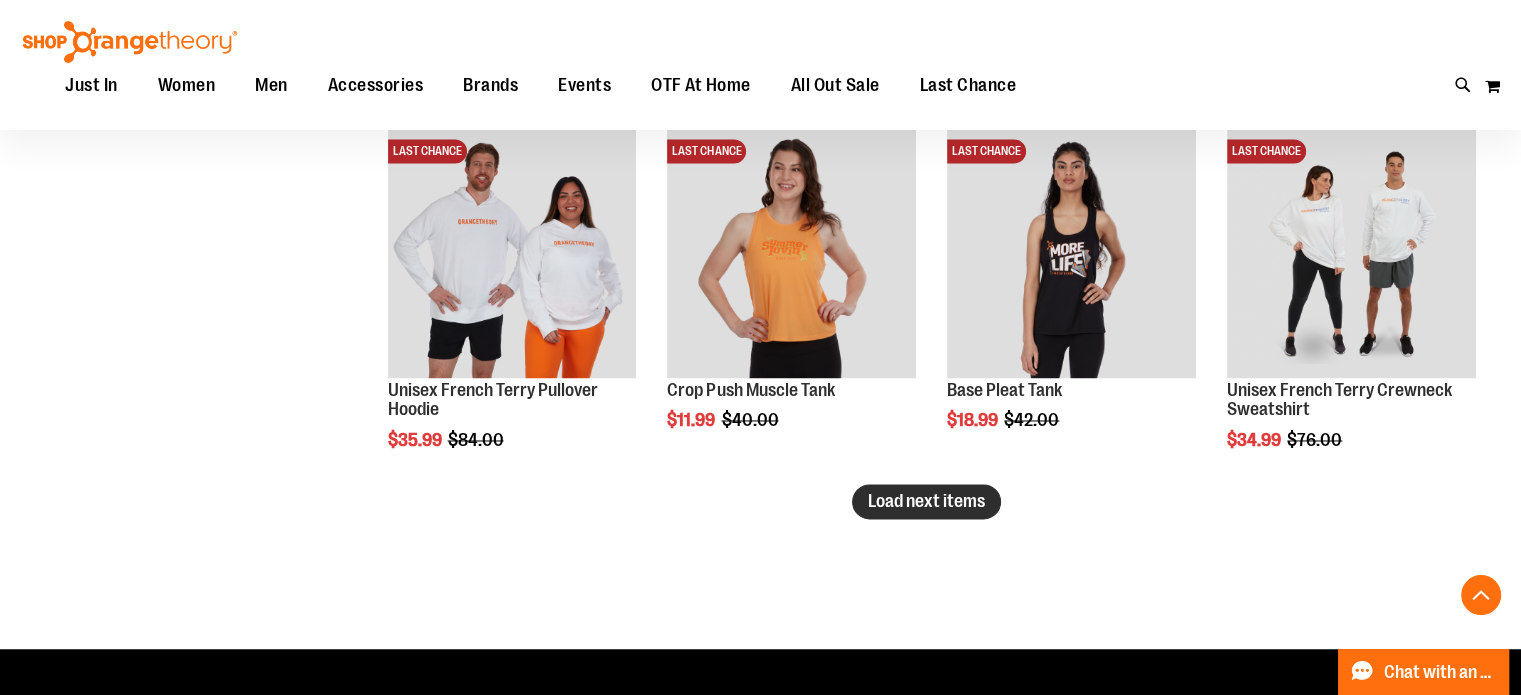 click on "Load next items" at bounding box center [926, 501] 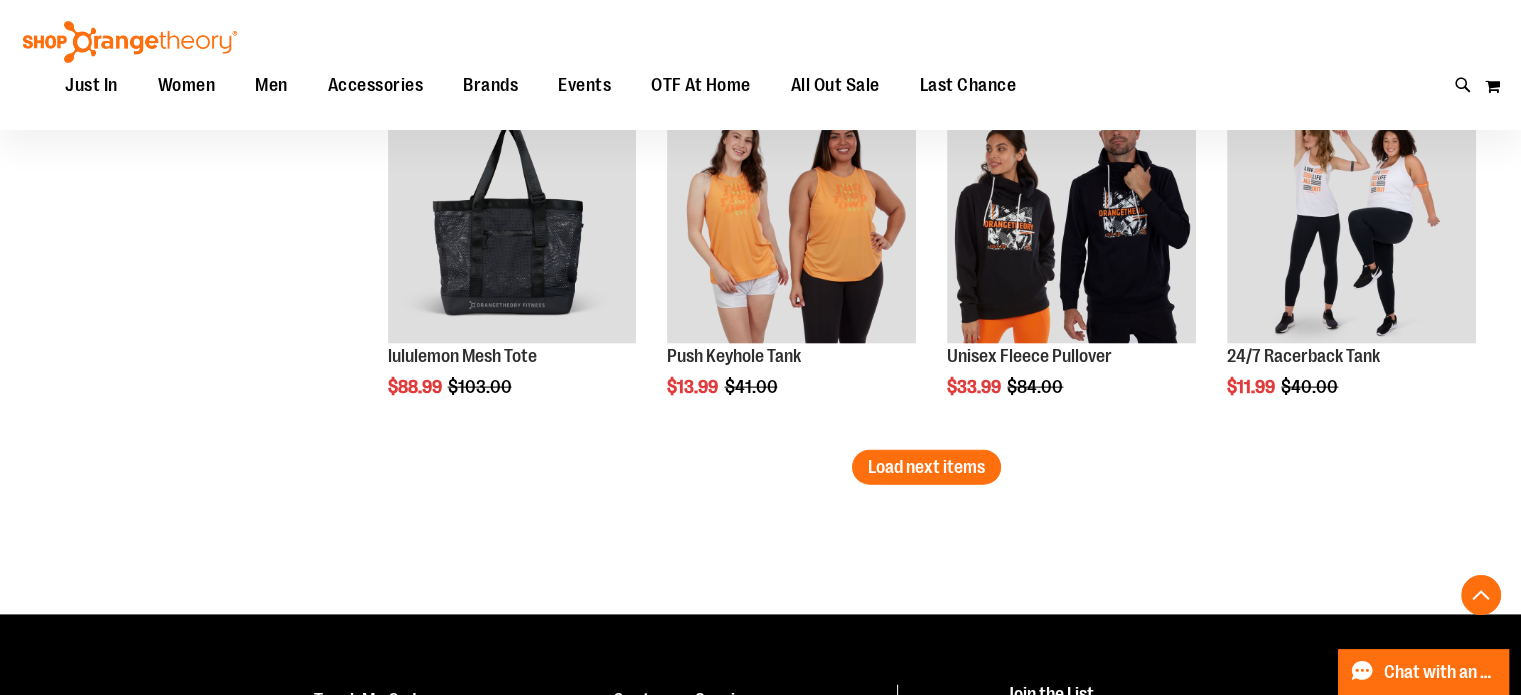 scroll, scrollTop: 4499, scrollLeft: 0, axis: vertical 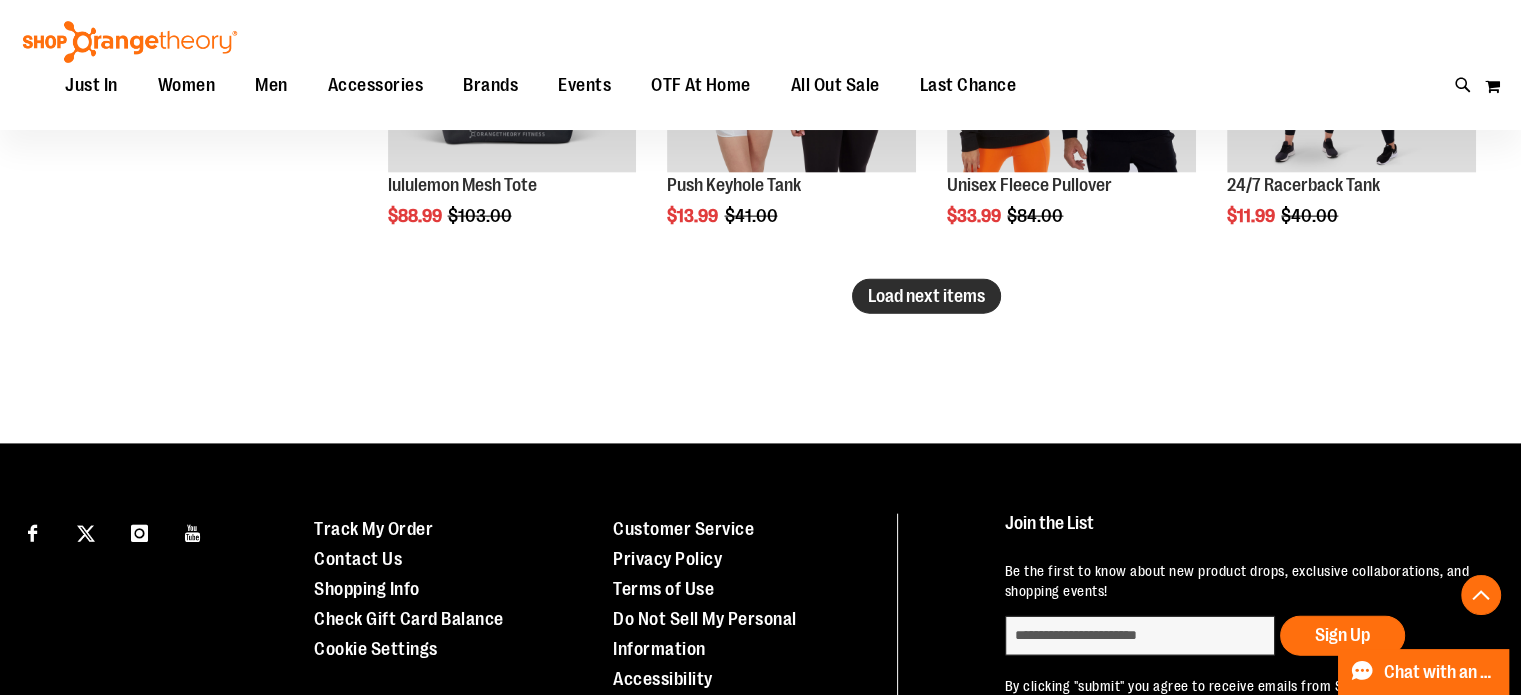 click on "Load next items" at bounding box center (926, 296) 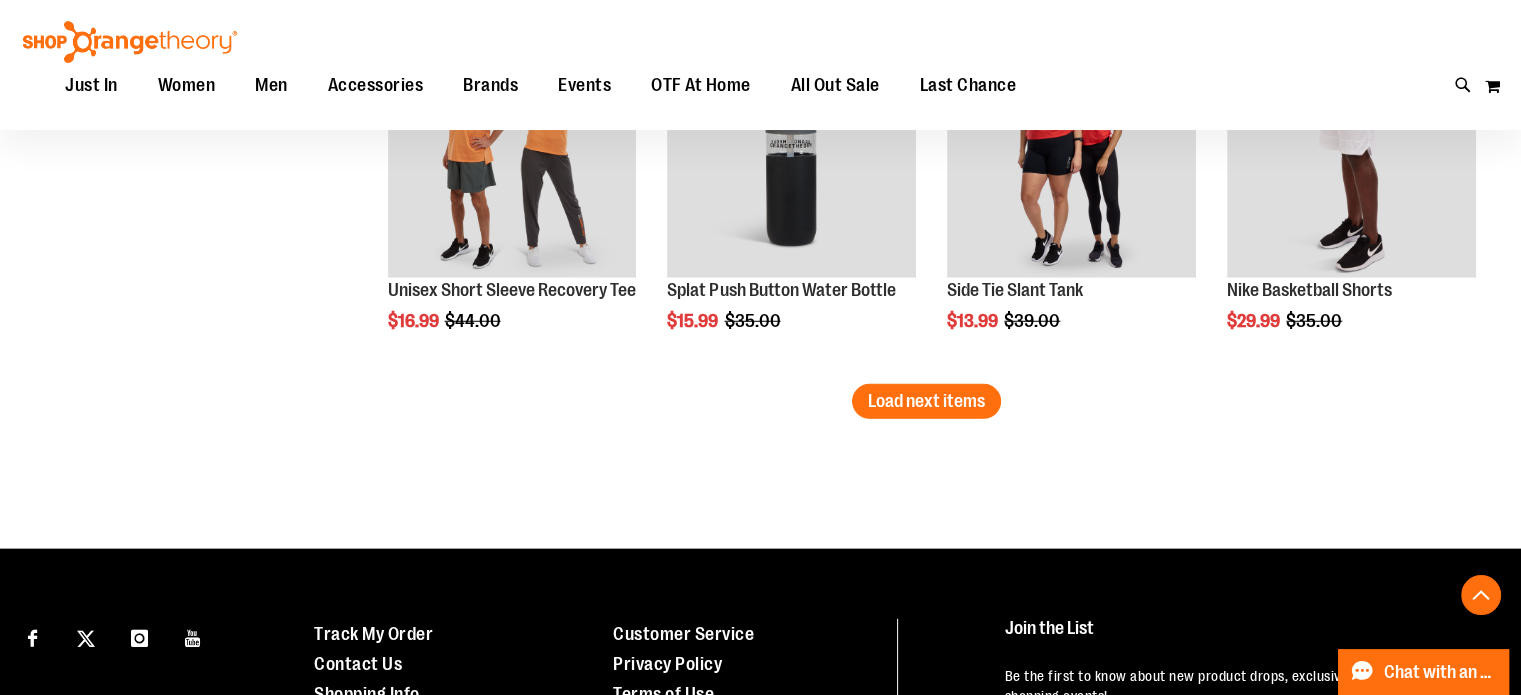 scroll, scrollTop: 5699, scrollLeft: 0, axis: vertical 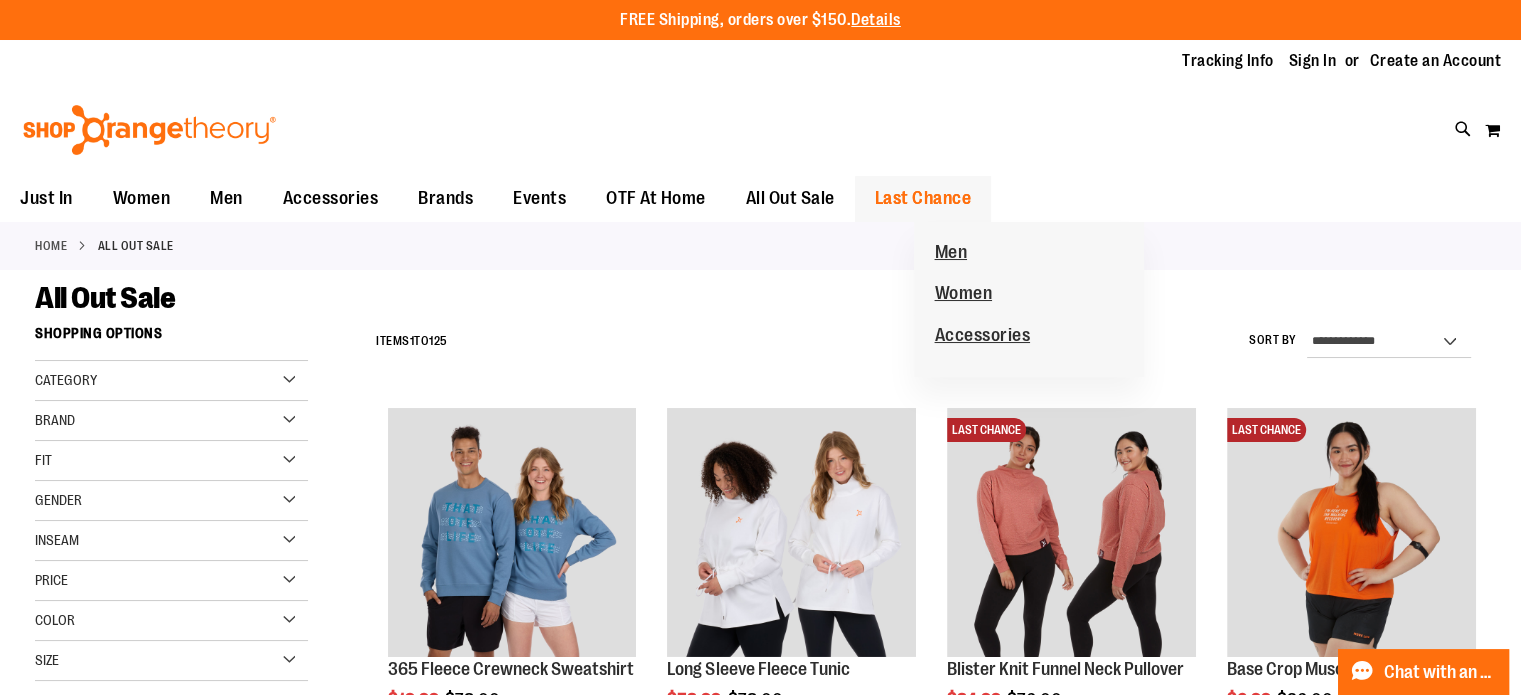 click on "Last Chance" at bounding box center [923, 198] 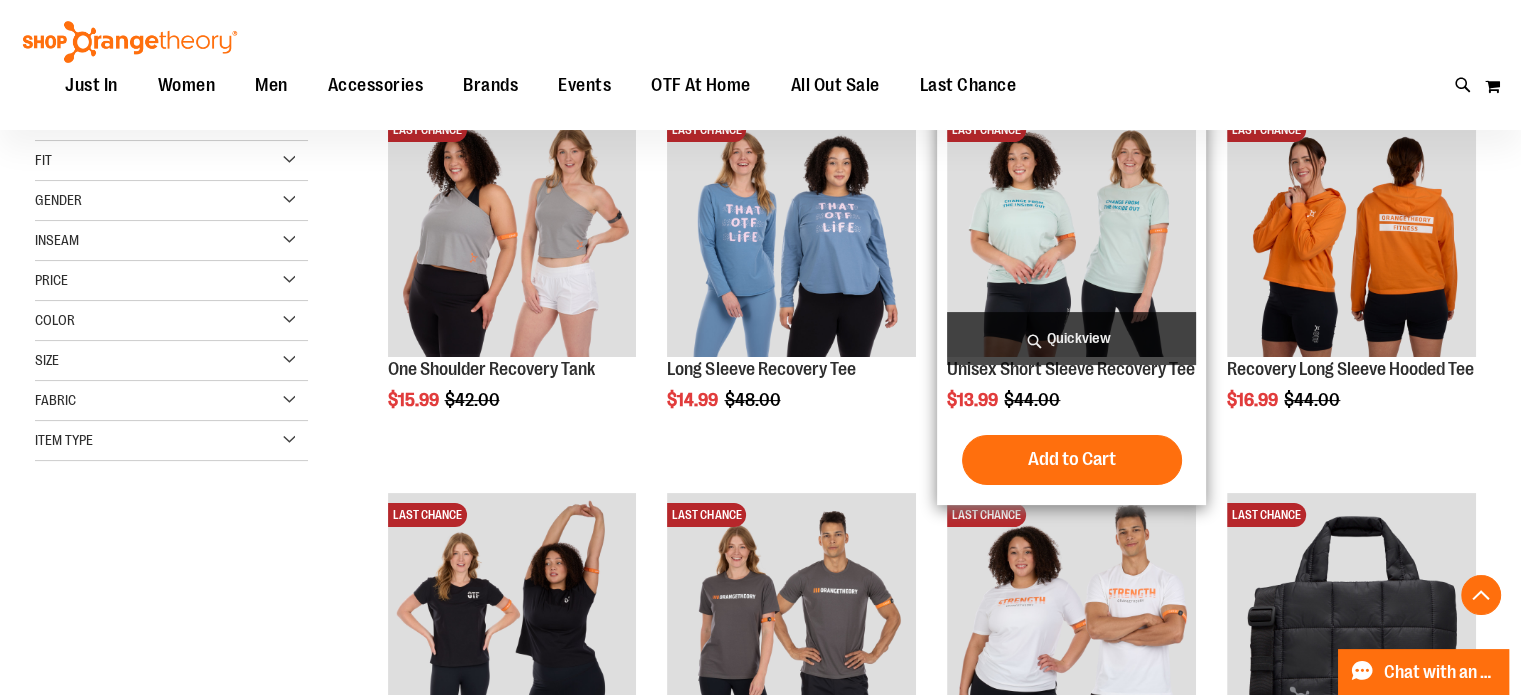 scroll, scrollTop: 699, scrollLeft: 0, axis: vertical 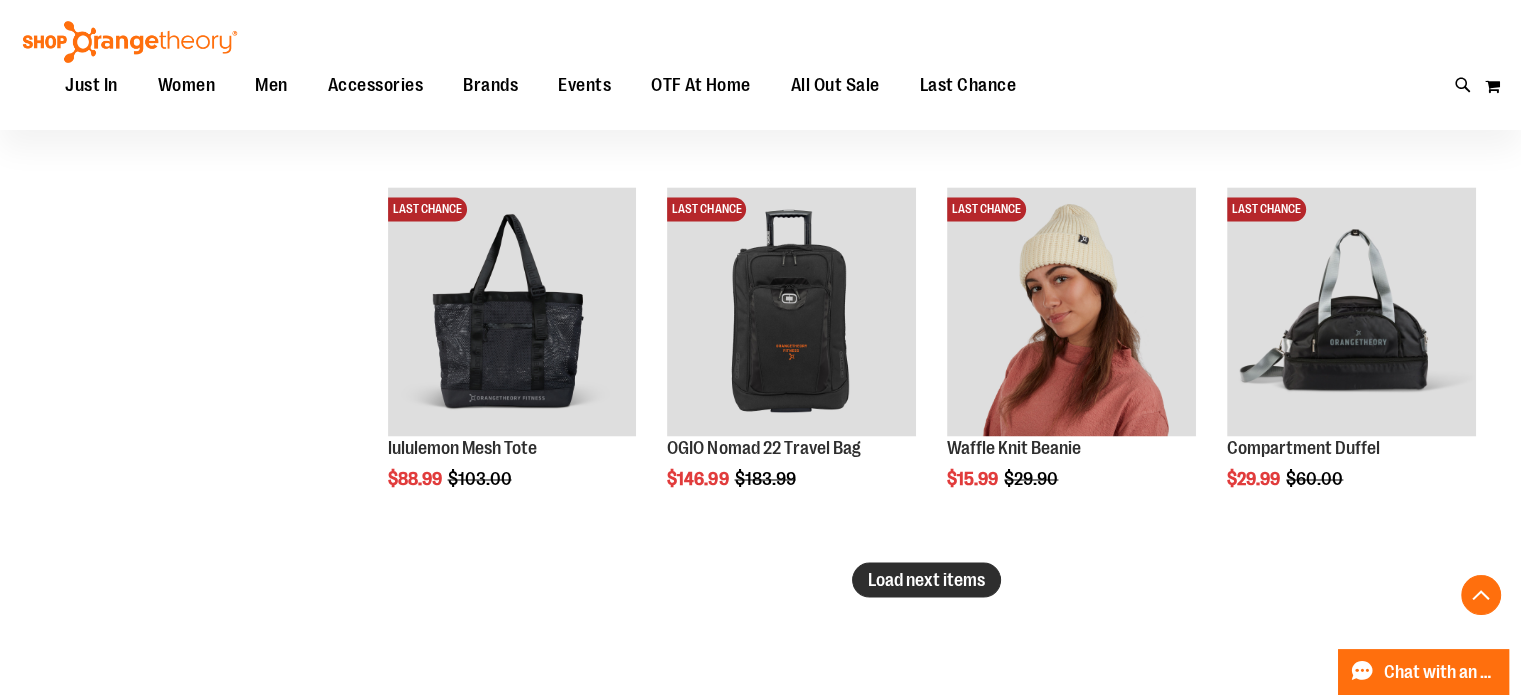 click on "Load next items" at bounding box center [926, 579] 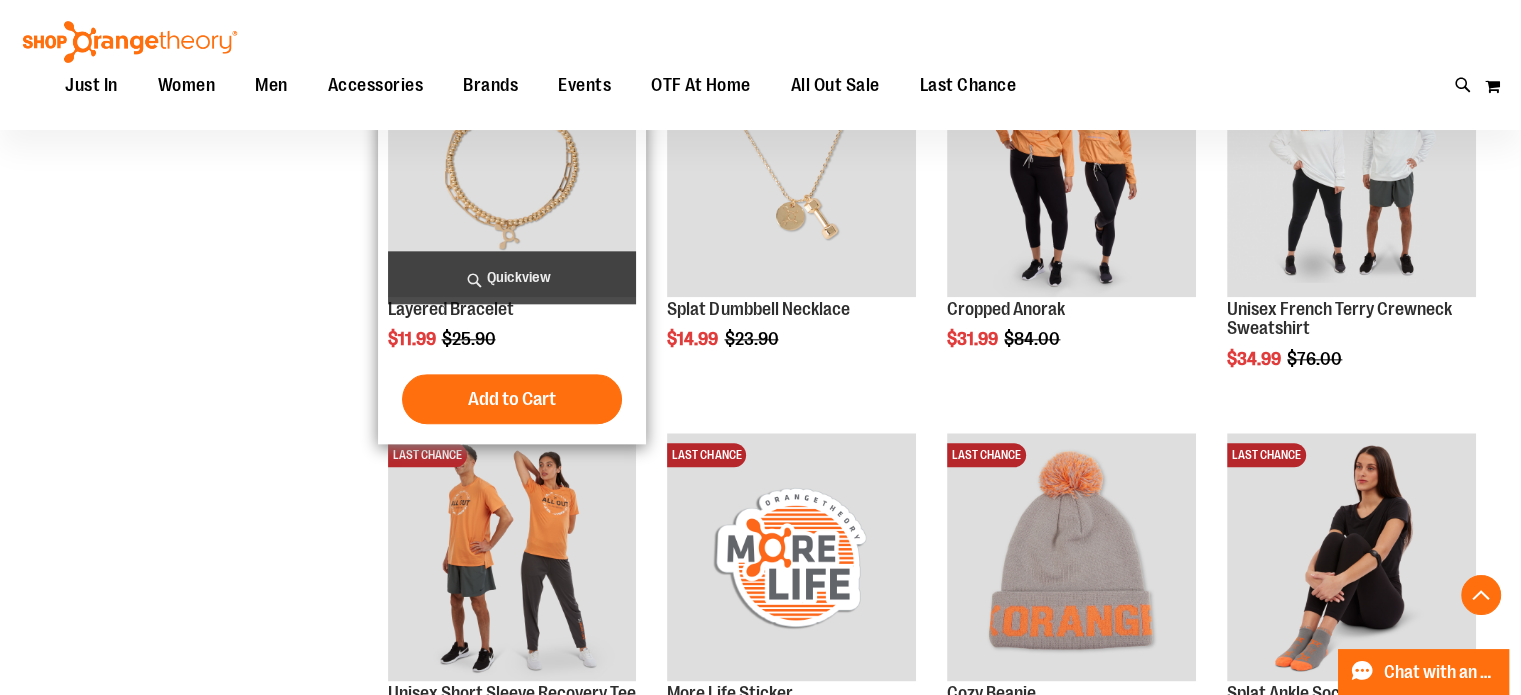 scroll, scrollTop: 1909, scrollLeft: 0, axis: vertical 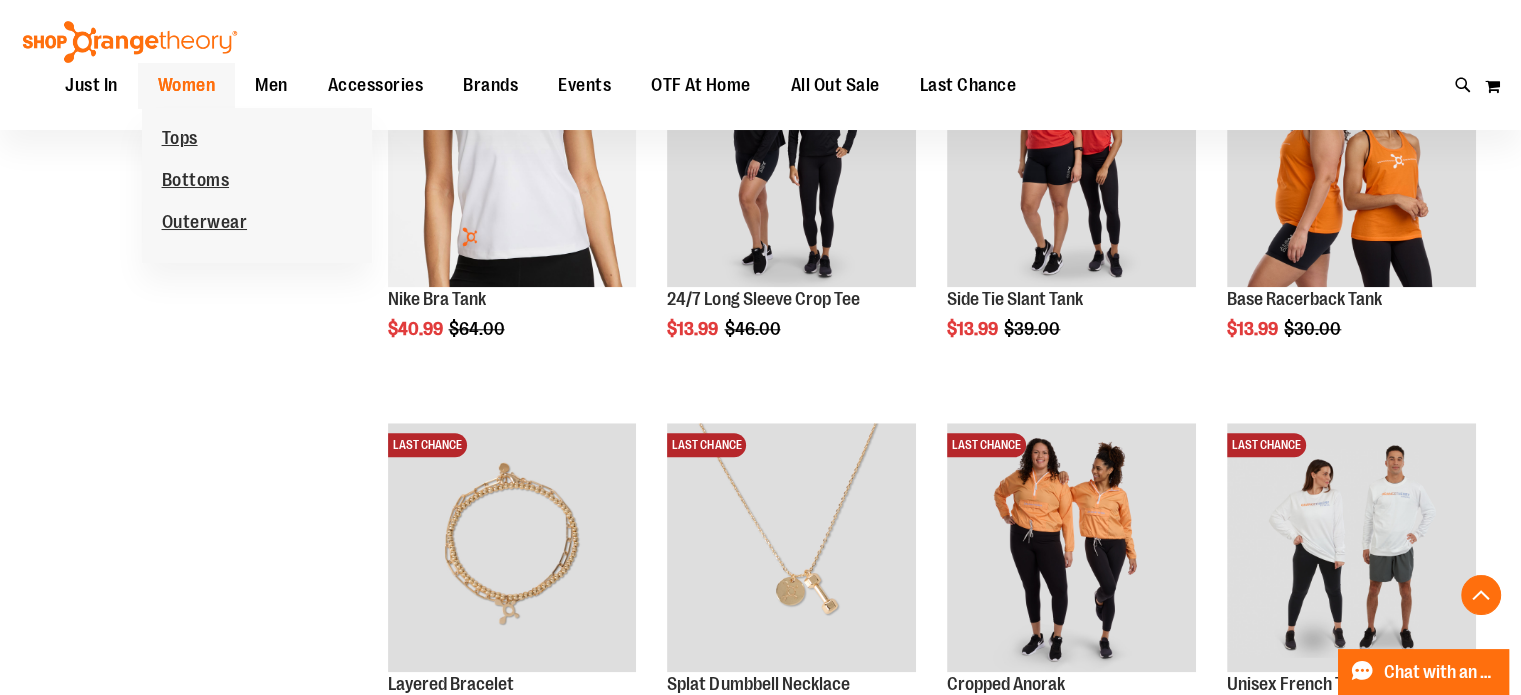 click on "Women" at bounding box center [187, 85] 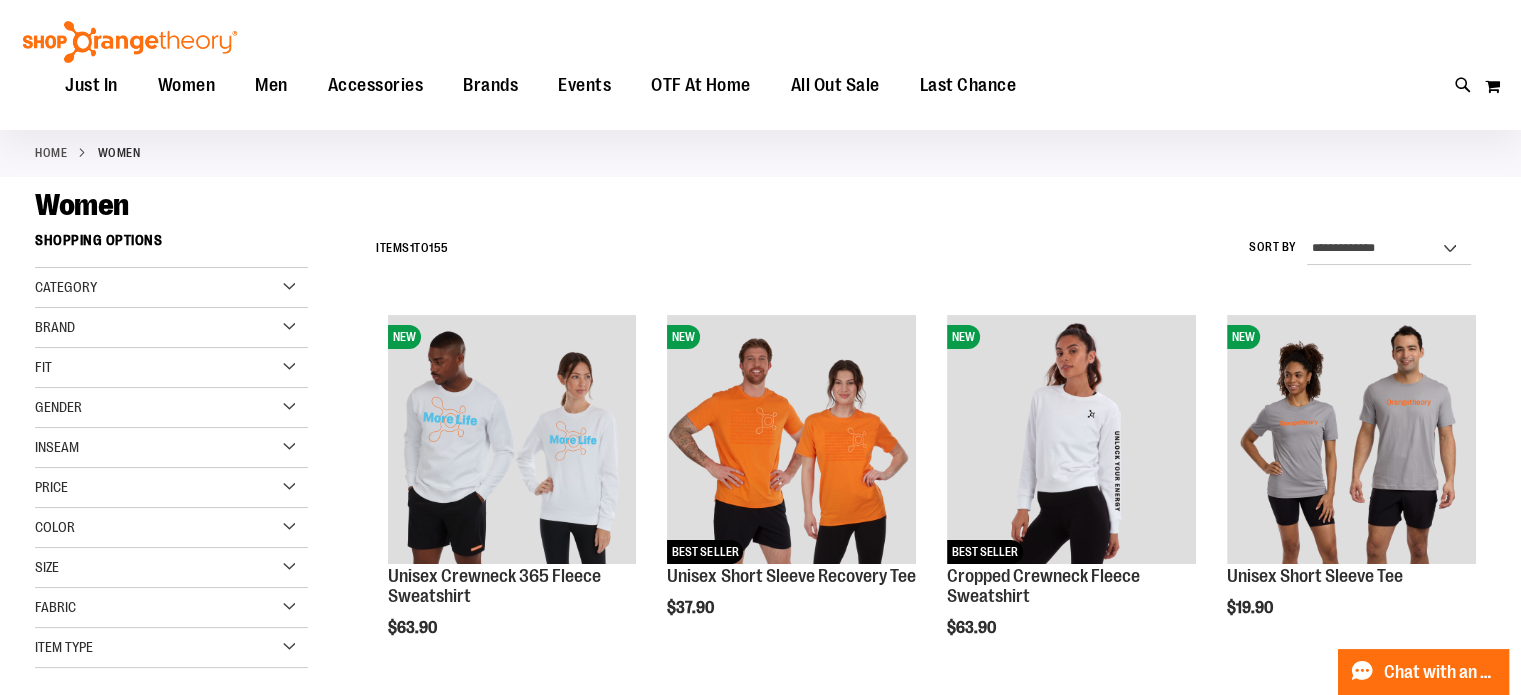 scroll, scrollTop: 199, scrollLeft: 0, axis: vertical 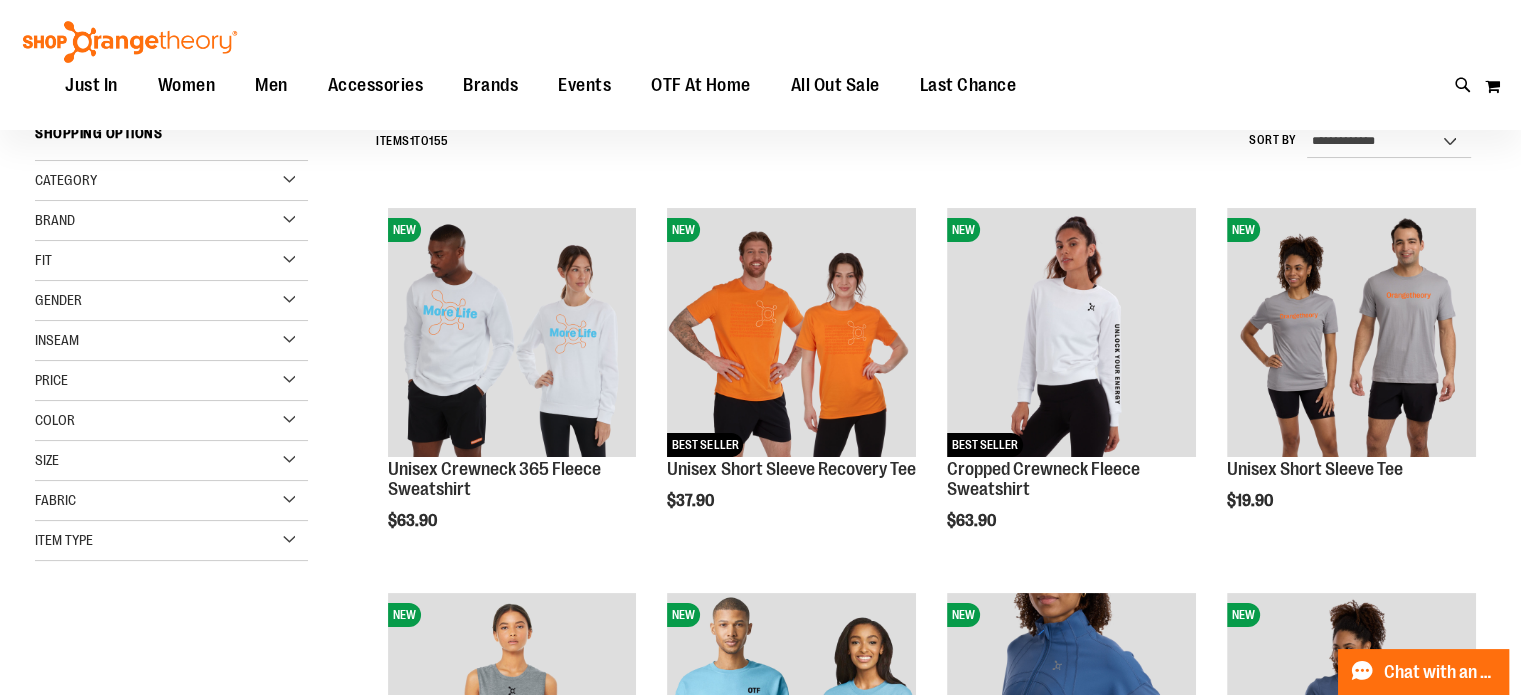 click on "Category" at bounding box center [171, 181] 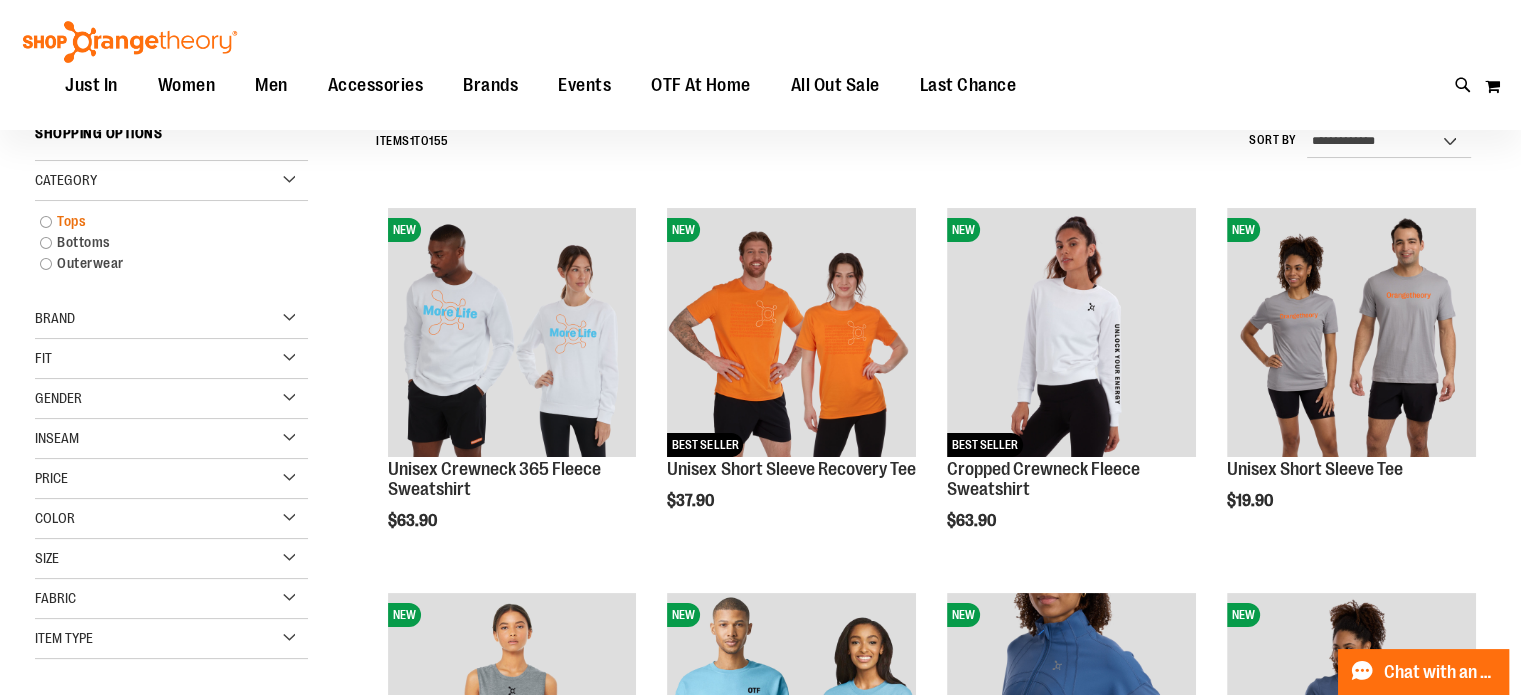click on "Tops" at bounding box center [161, 221] 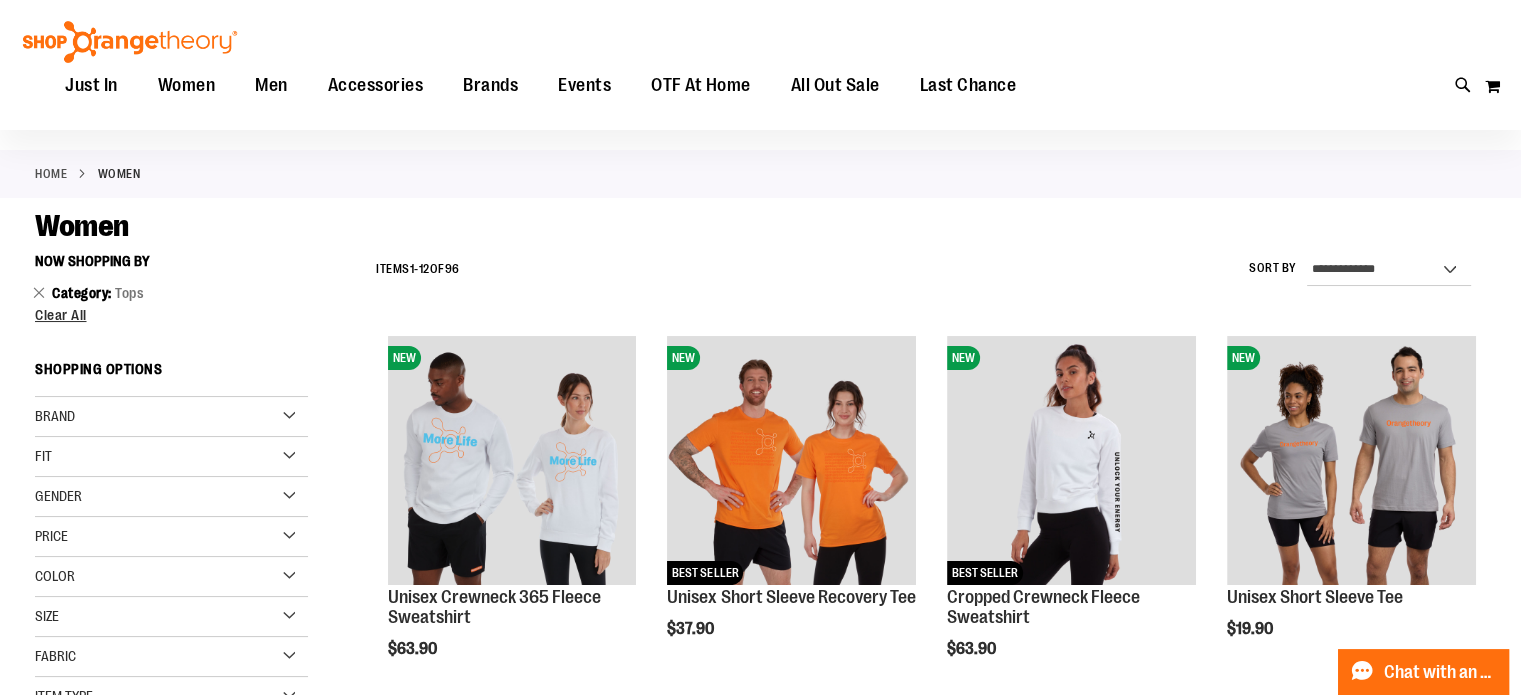 scroll, scrollTop: 199, scrollLeft: 0, axis: vertical 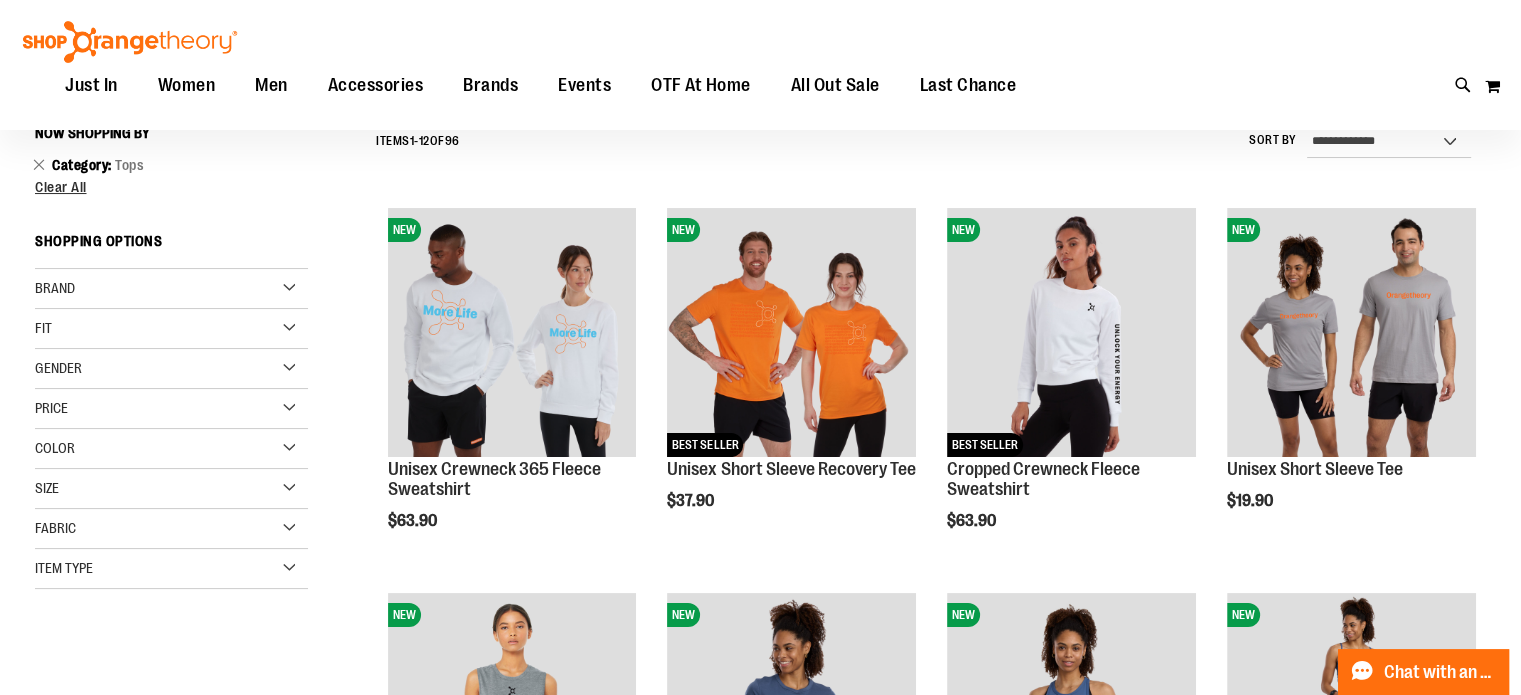 click on "Brand" at bounding box center [171, 289] 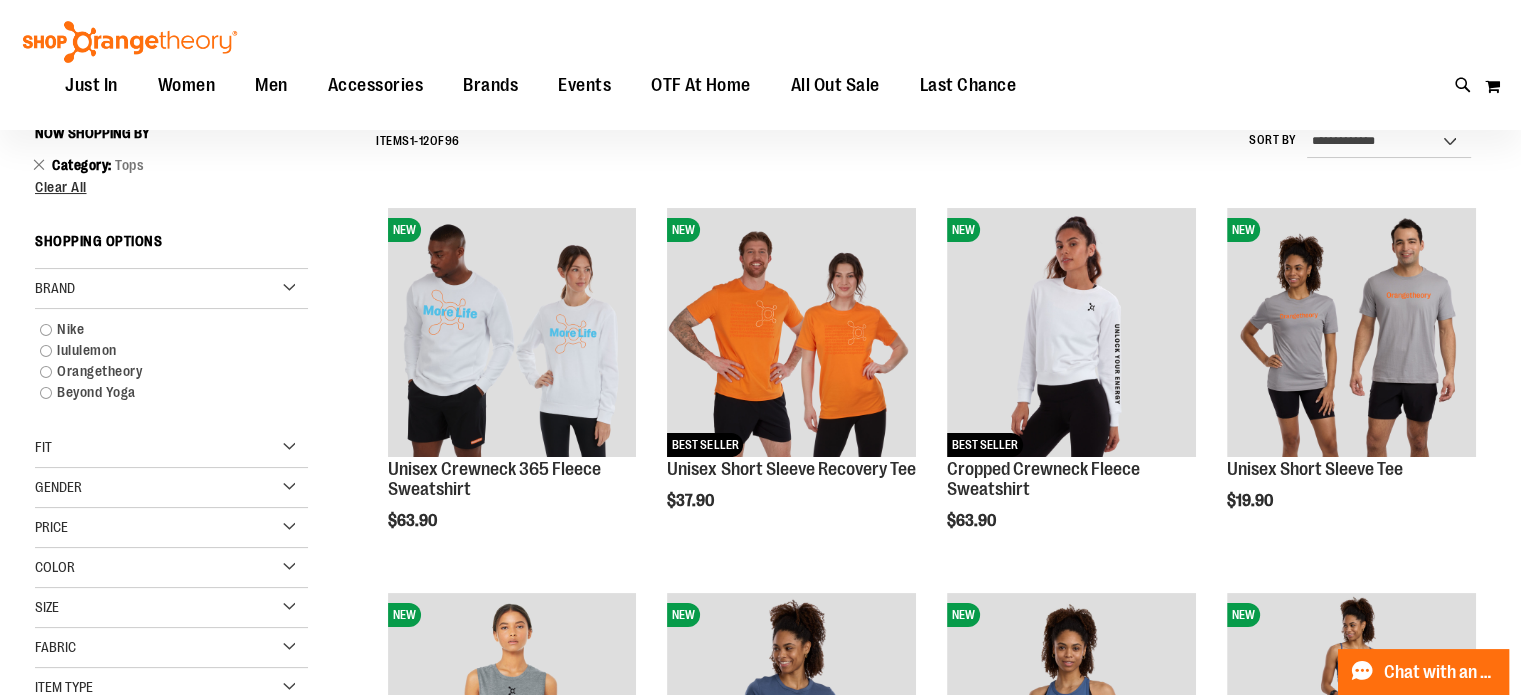 click on "Now Shopping by
Category
Tops
Remove This Item
Clear All
Shopping Options
Brand" at bounding box center [171, 412] 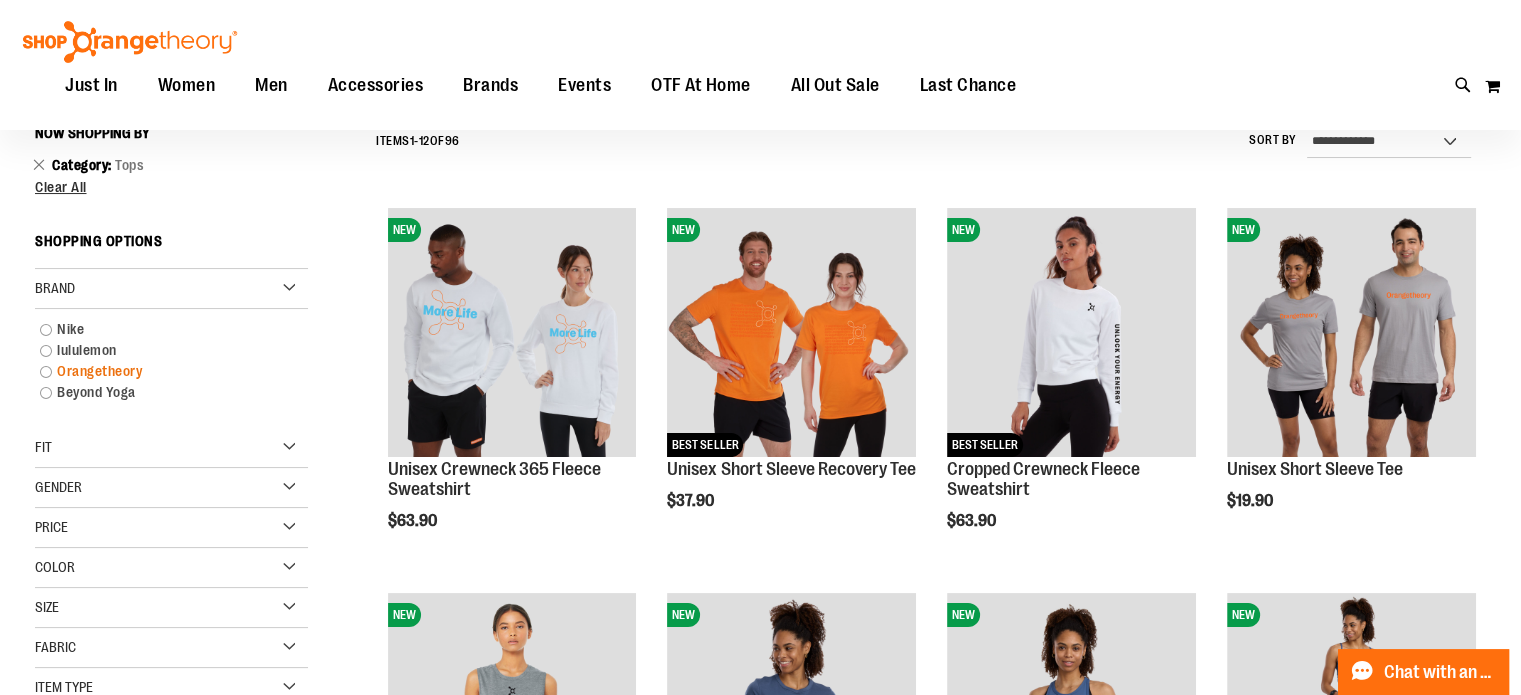 click on "Orangetheory" at bounding box center [161, 371] 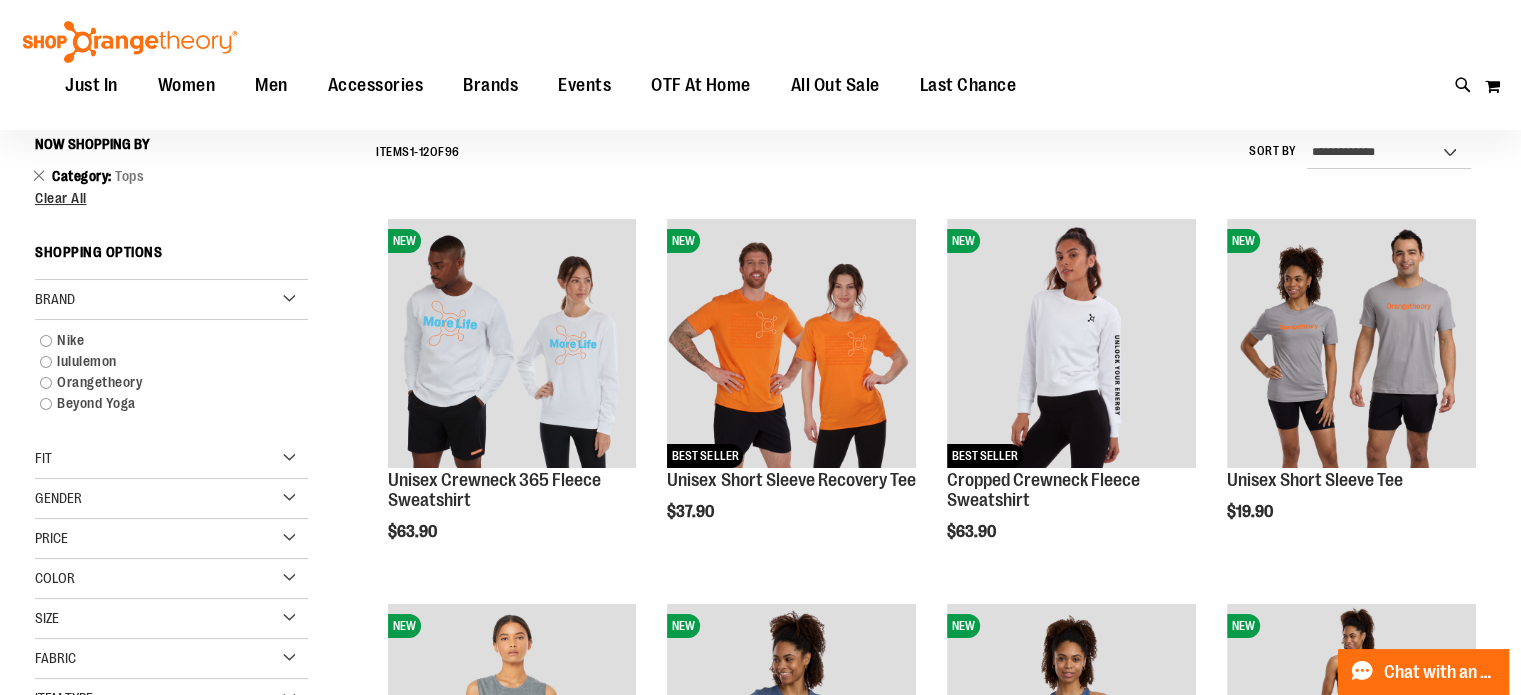scroll, scrollTop: 186, scrollLeft: 0, axis: vertical 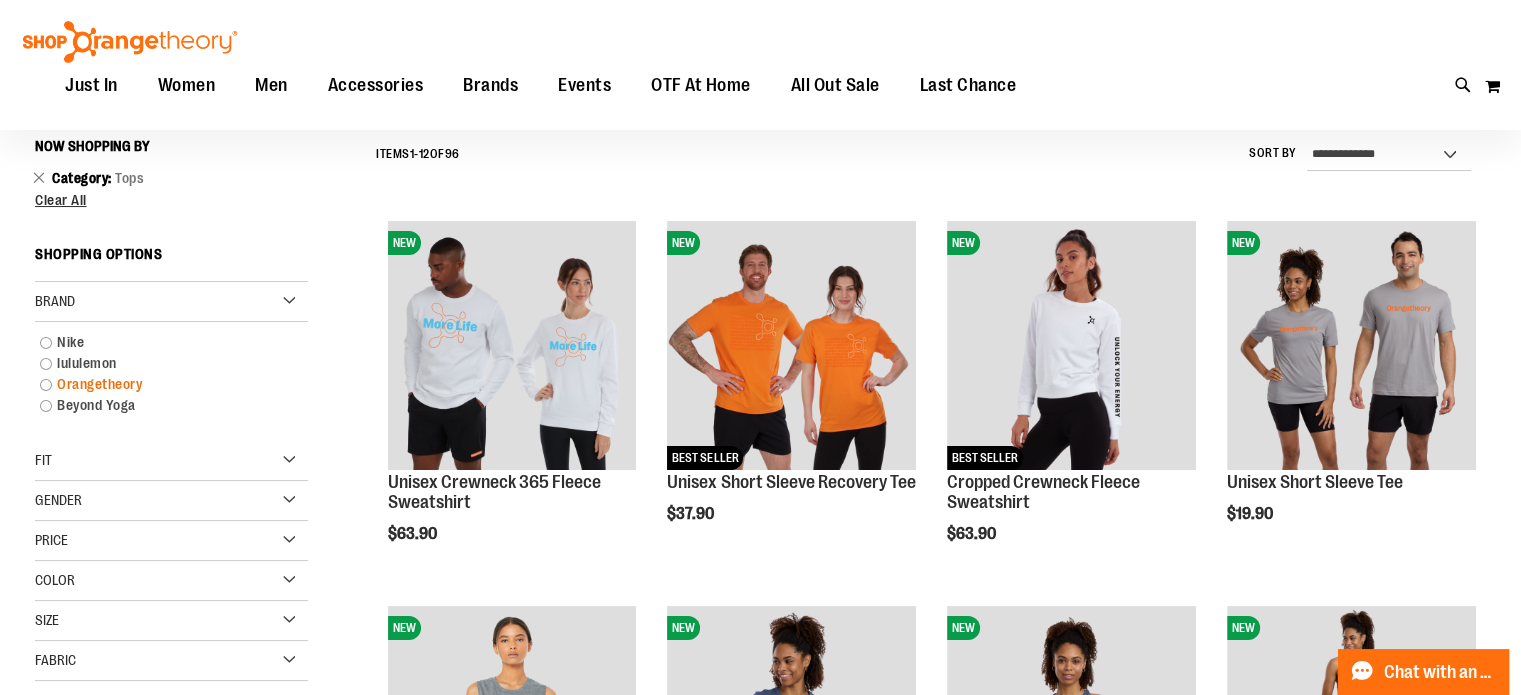 click on "Orangetheory" at bounding box center [161, 384] 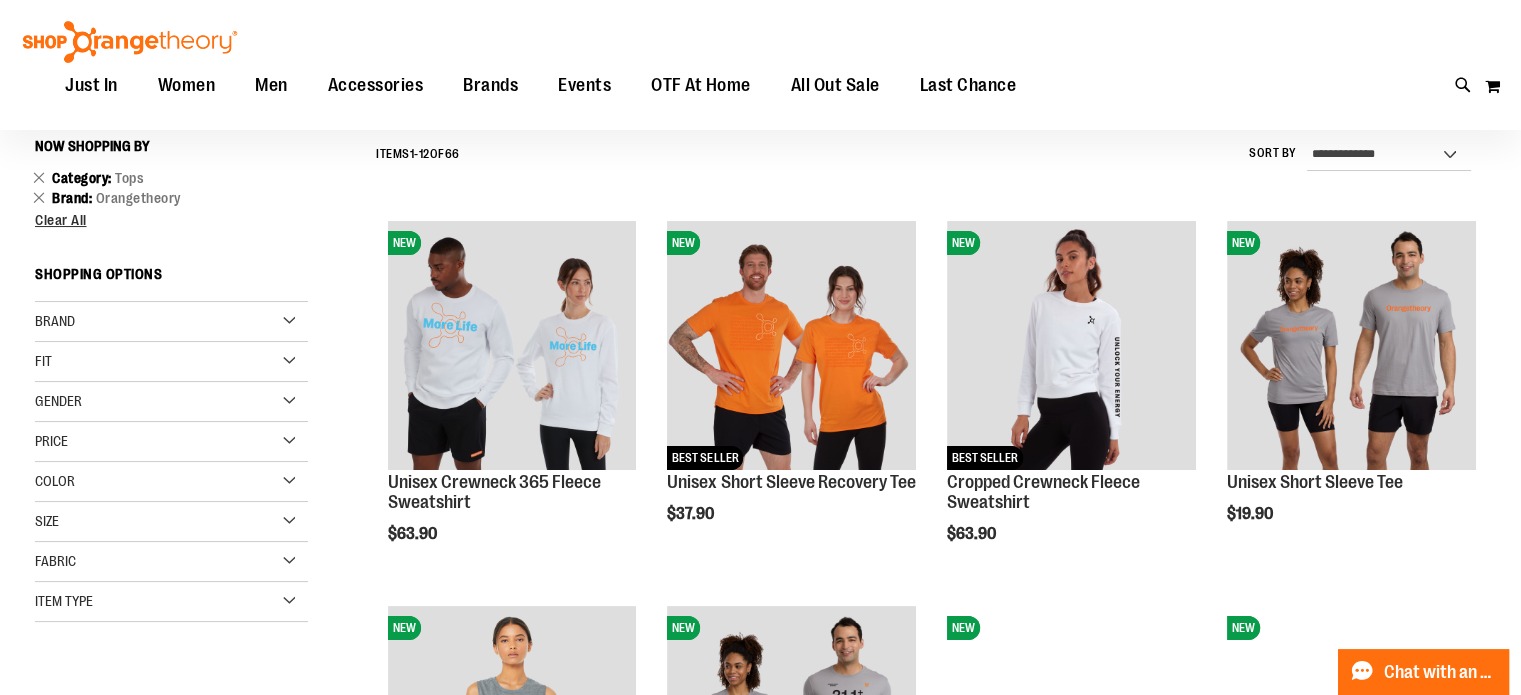 click on "Color" at bounding box center [171, 482] 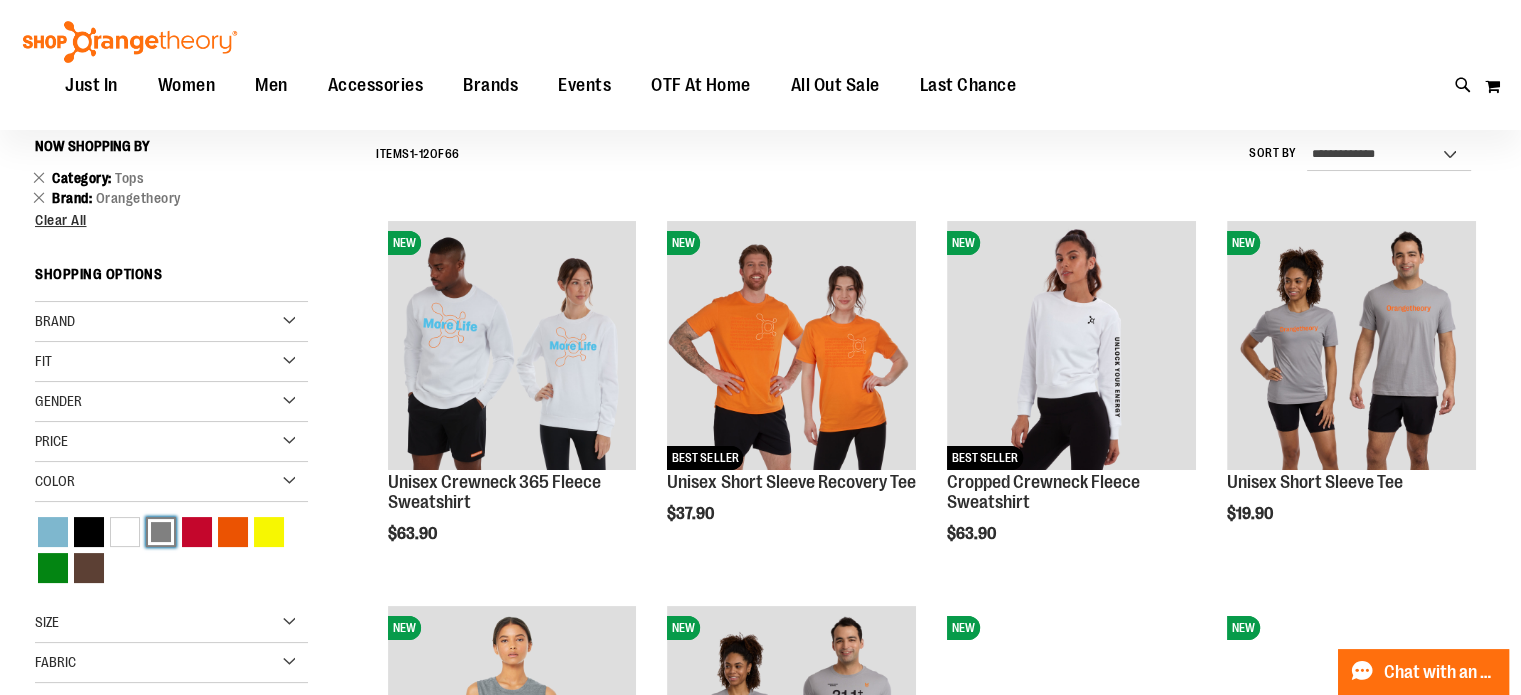 click at bounding box center [161, 532] 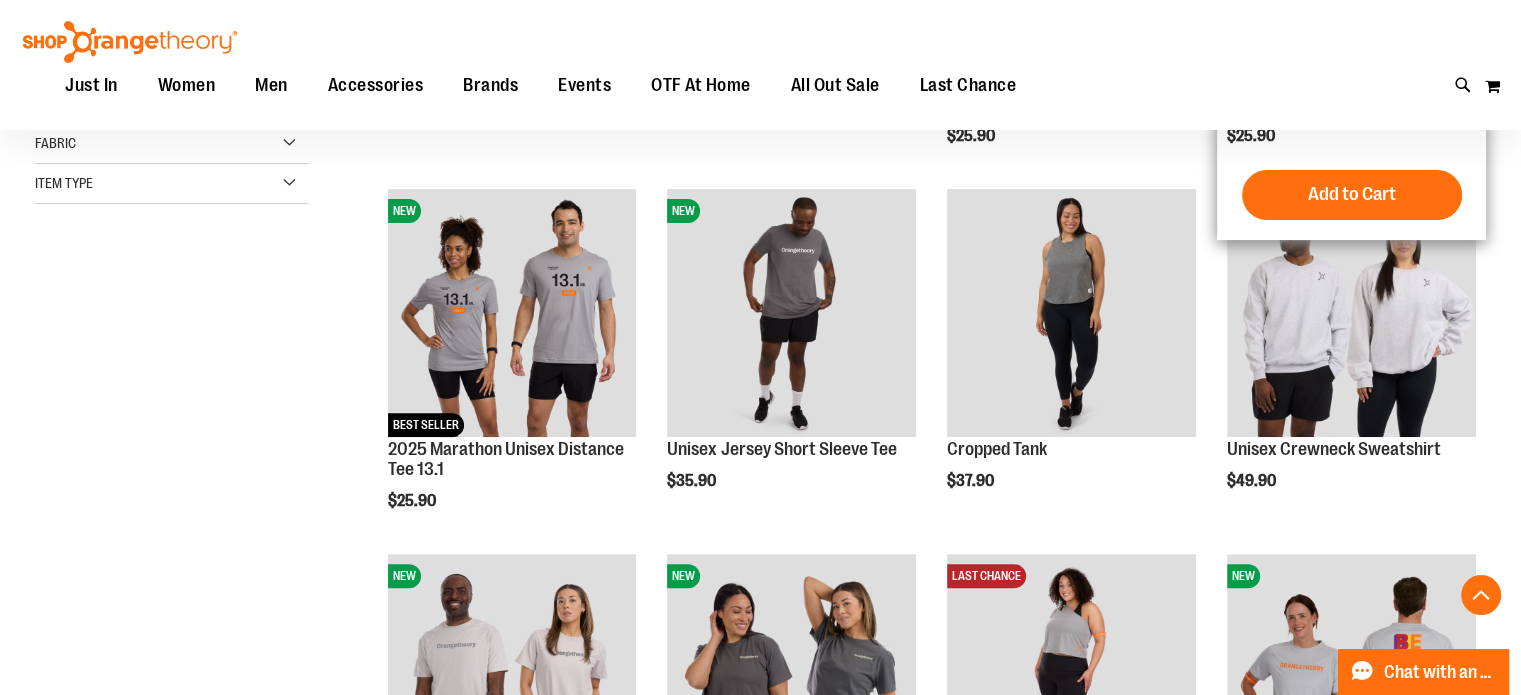 scroll, scrollTop: 586, scrollLeft: 0, axis: vertical 